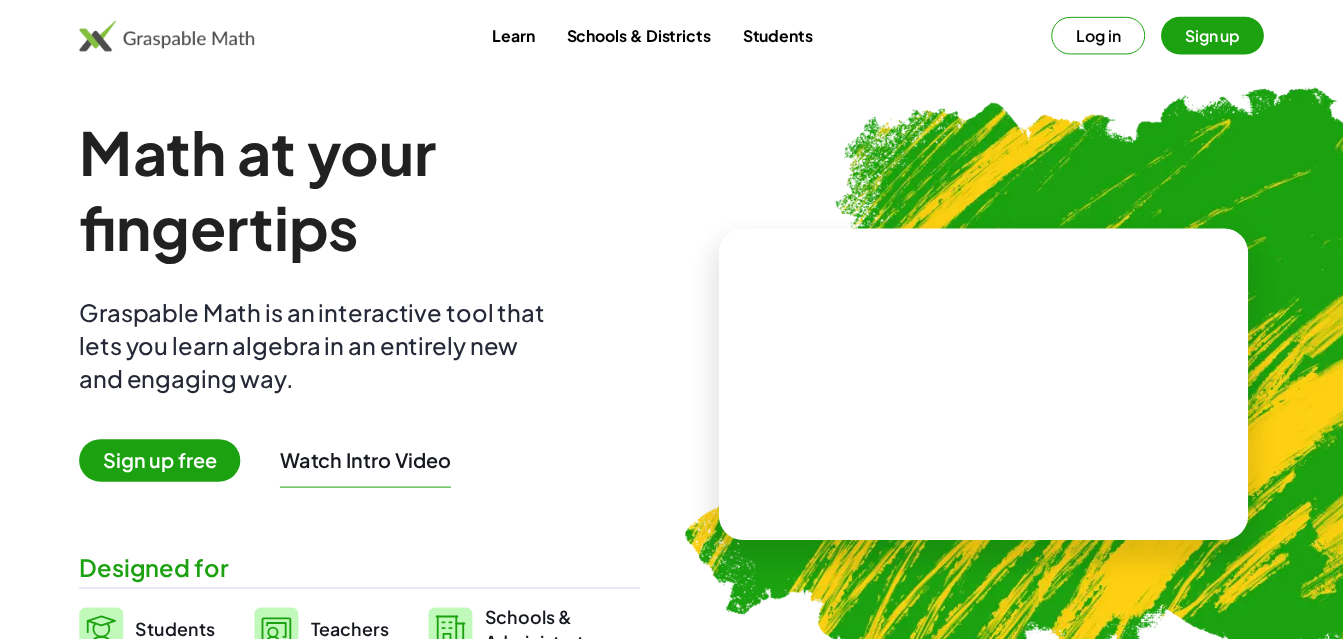 scroll, scrollTop: 0, scrollLeft: 0, axis: both 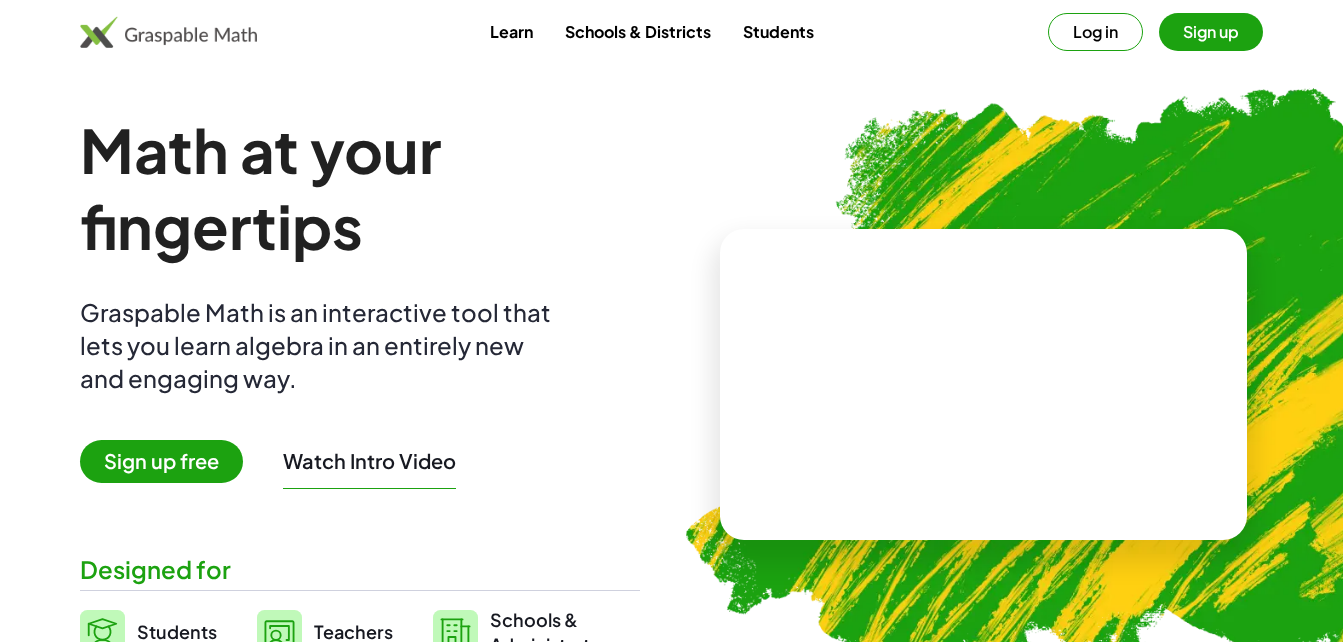click on "Log in" at bounding box center [1095, 32] 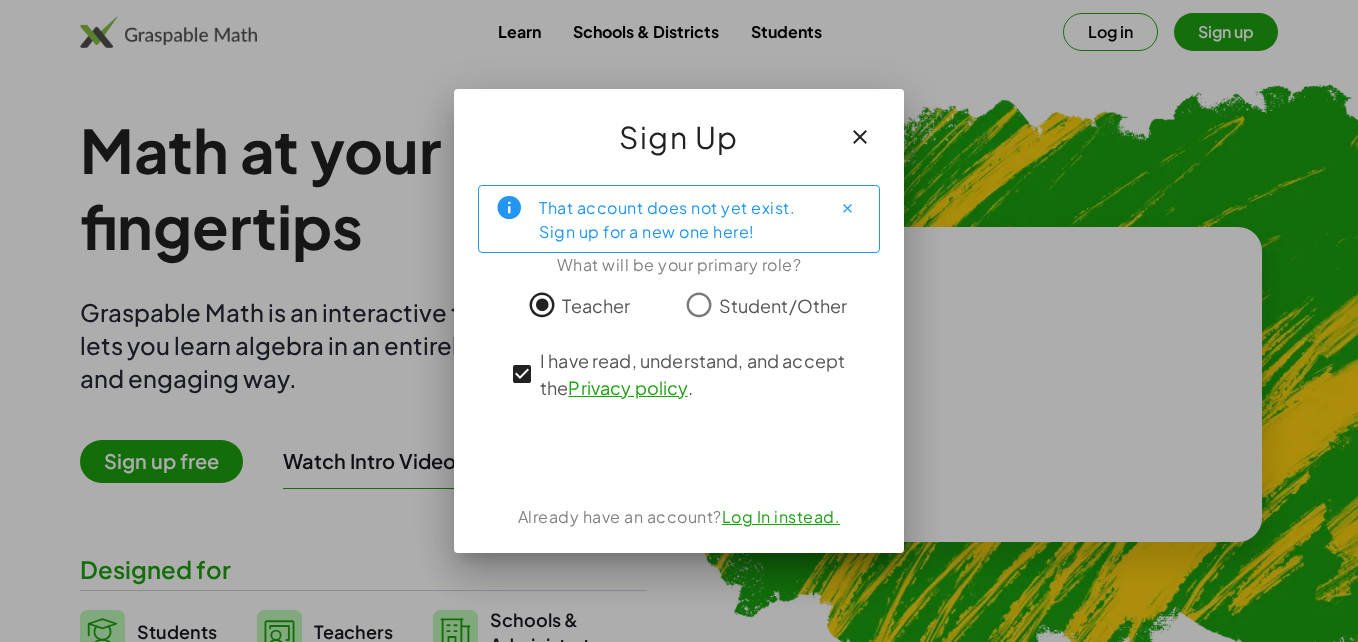 click on "Log In instead." at bounding box center (781, 516) 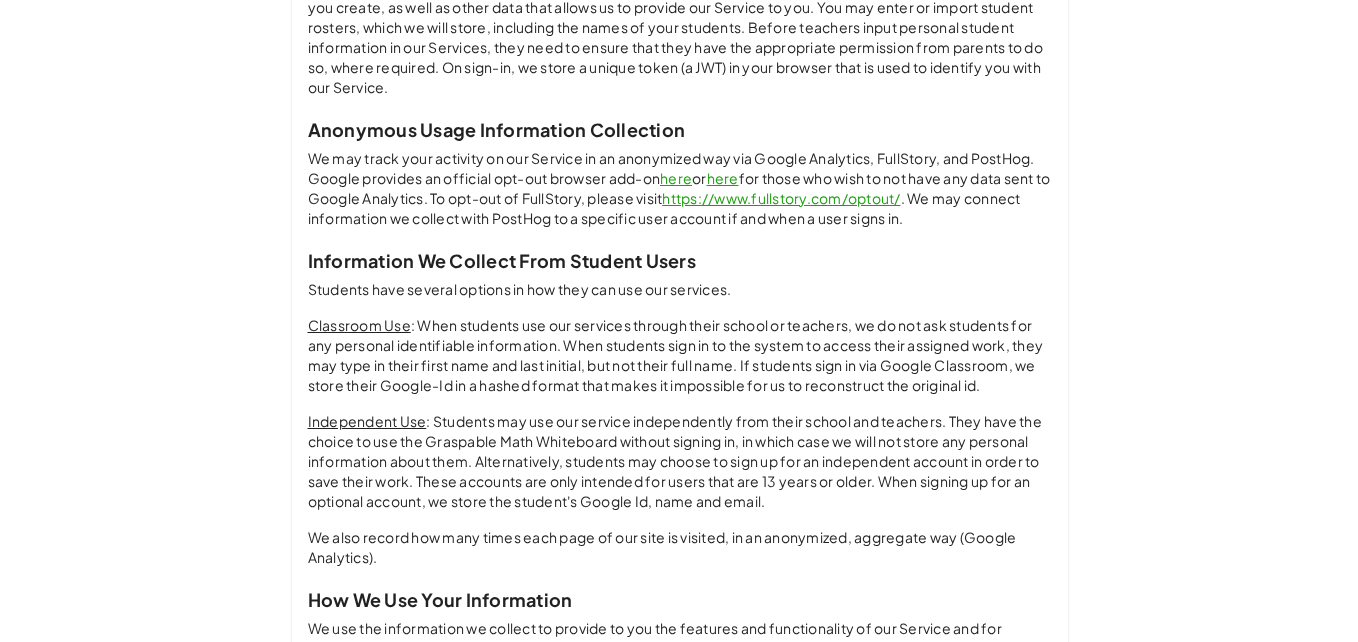 scroll, scrollTop: 0, scrollLeft: 0, axis: both 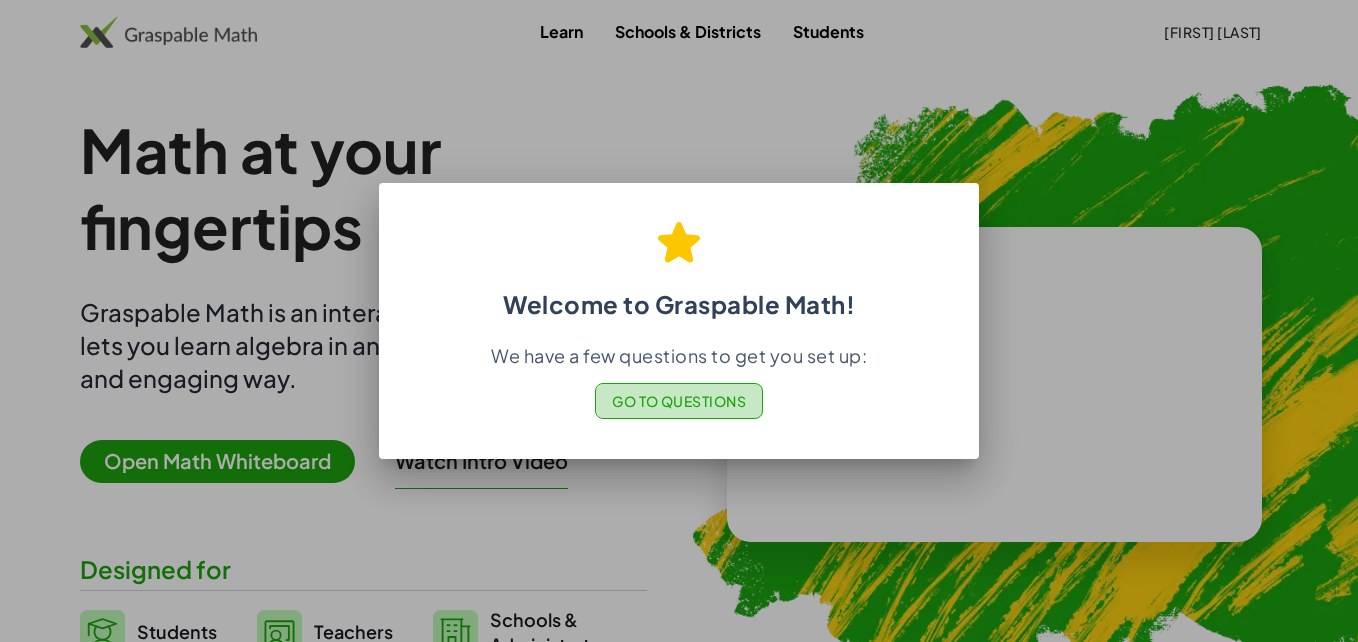 click on "Go to Questions" 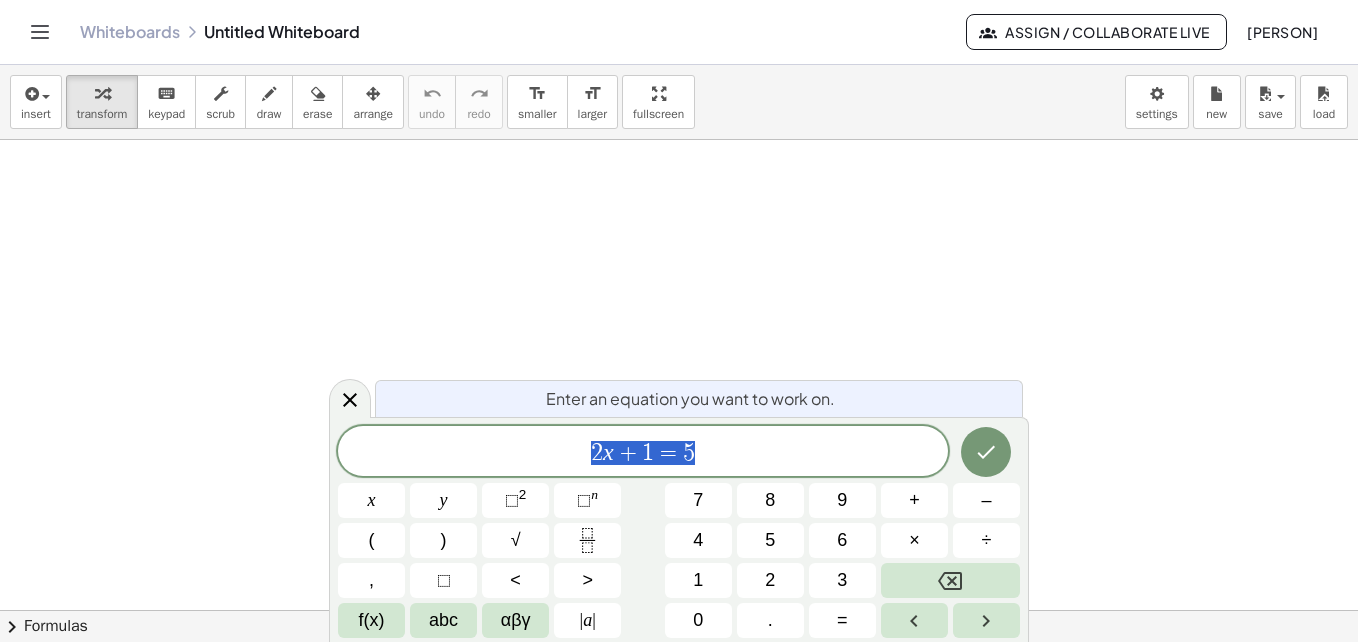 scroll, scrollTop: 0, scrollLeft: 0, axis: both 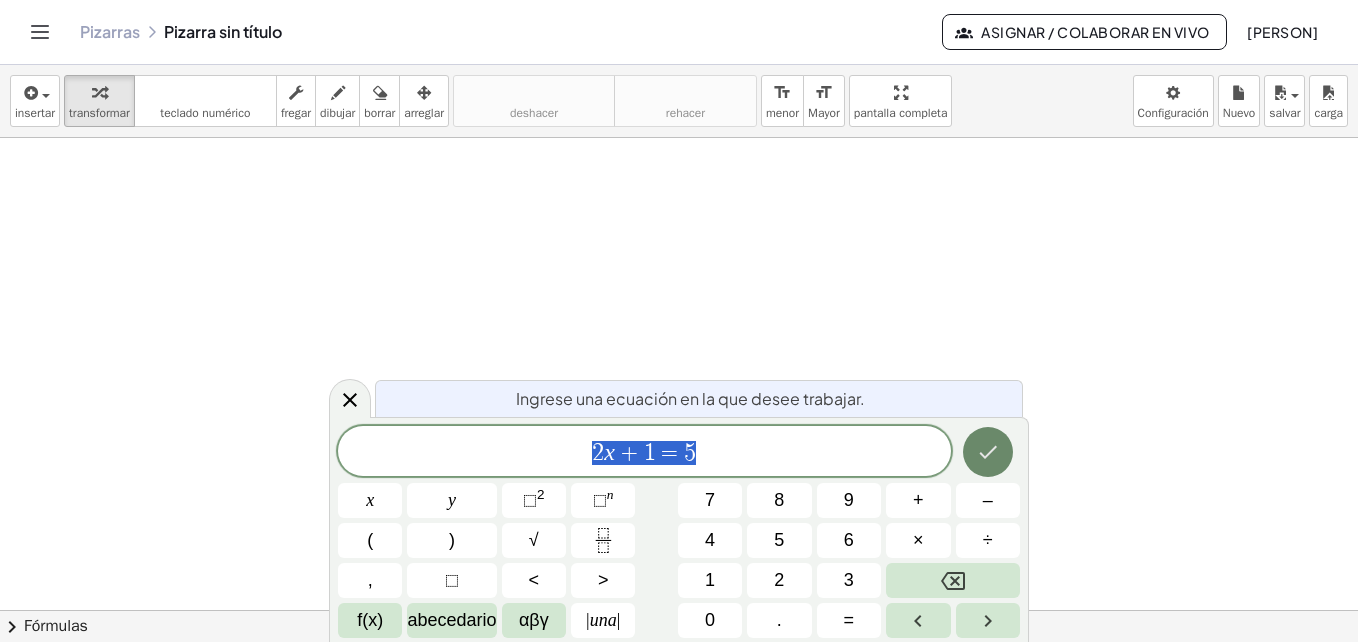 click 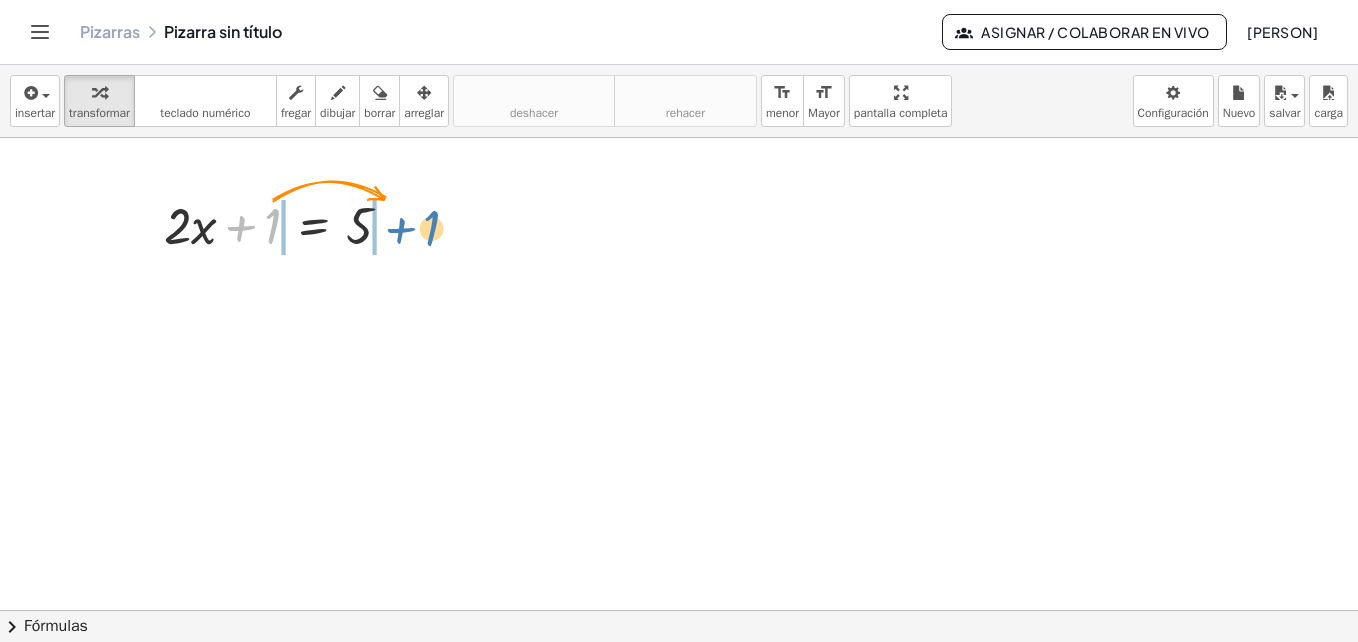 drag, startPoint x: 260, startPoint y: 212, endPoint x: 431, endPoint y: 215, distance: 171.0263 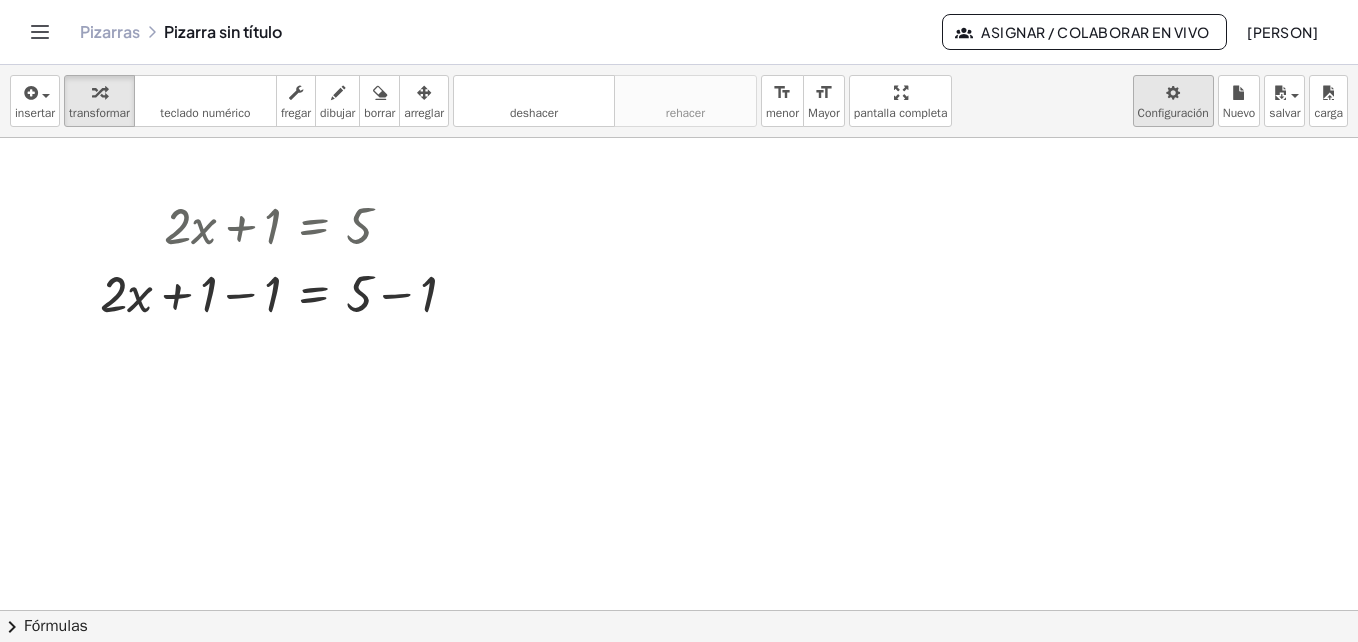 click on "Actividades matemáticas comprensibles Comenzar Banco de actividades Trabajo asignado Clases Pizarras ¡Hazte Premium! Referencia Cuenta v1.28.2 | Política de privacidad © Año 2025 | Graspable, Inc. Pizarras Pizarra sin título Asignar / Colaborar en vivo  [PERSON]   insertar select one: Math Expression Function Text Youtube Video Graphing Geometry Geometry 3D transformar teclado teclado numérico fregar dibujar borrar arreglar deshacer deshacer rehacer rehacer format_size menor format_size Mayor pantalla completa carga   salvar Nuevo Configuración + · 2 · x + 1 = 5 + · 2 · x = 5 + 1 − 1 + − 1 × chevron_right  Fórmulas
Drag one side of a formula onto a highlighted expression on the canvas to apply it.
Quadratic Formula
+ · a · x 2 + · b · x + c = 0
⇔
x = · ( − b ± 2 √ ( + b 2 − · 4 · a · c ) ) · 2 · a
+ x 2" at bounding box center [679, 321] 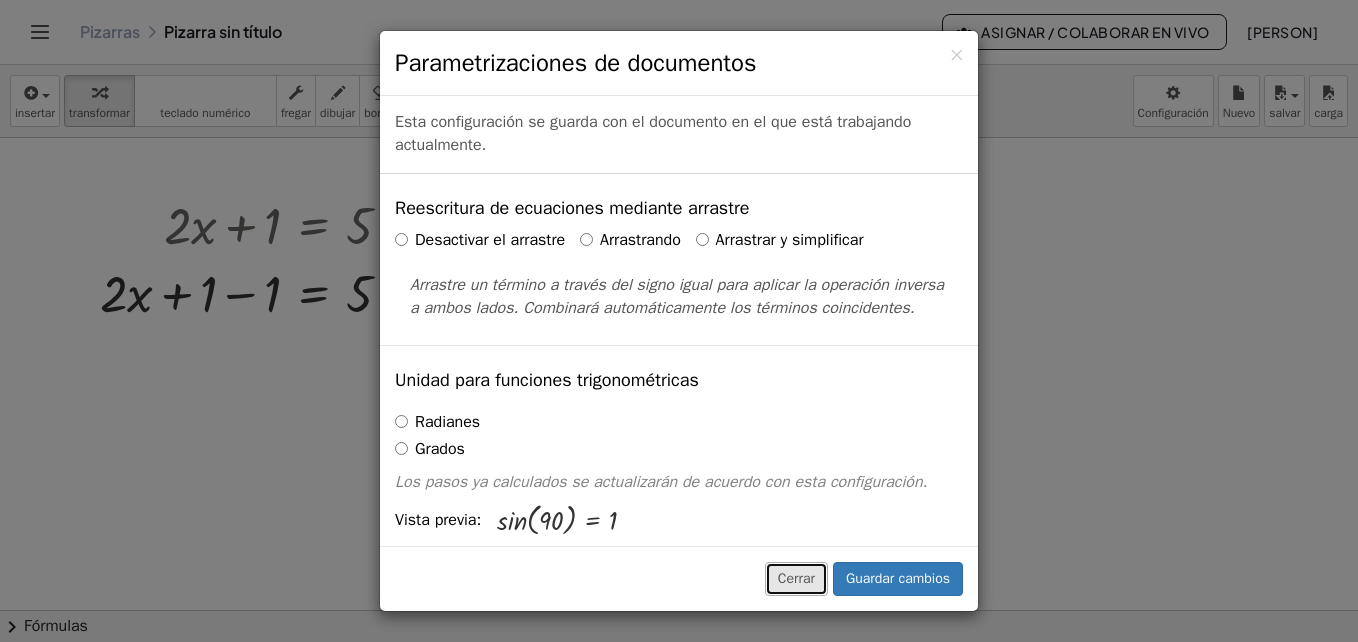 click on "Cerrar" at bounding box center (796, 579) 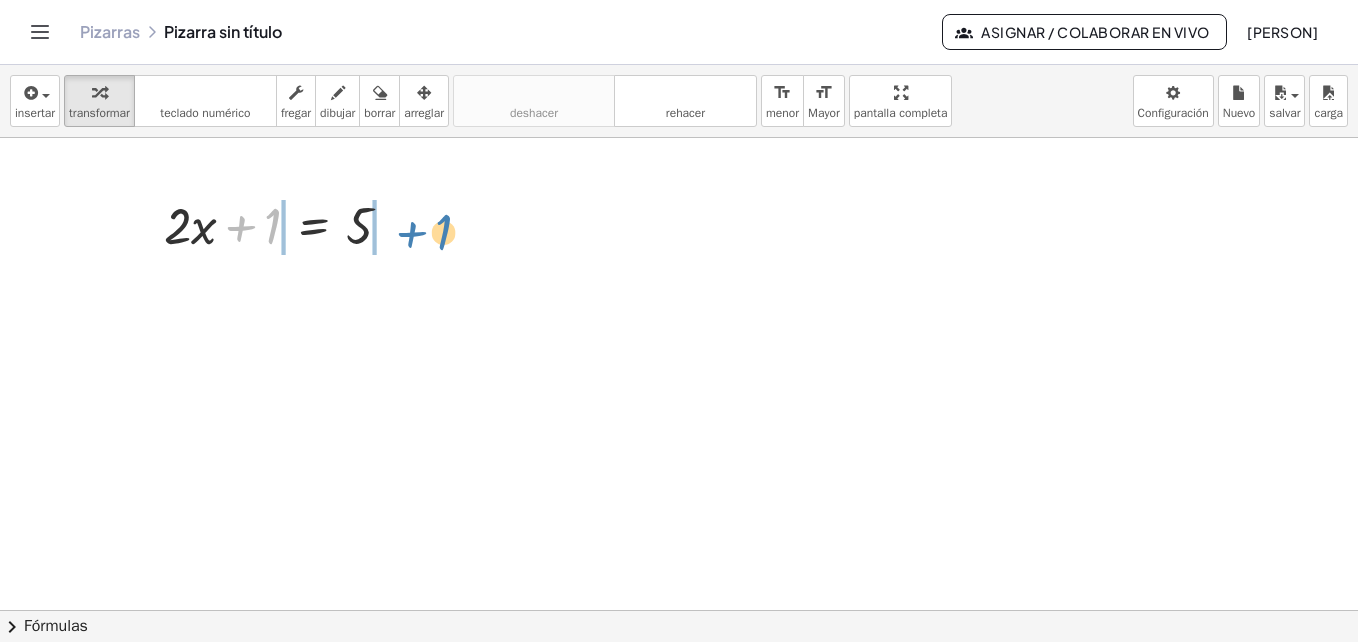 drag, startPoint x: 260, startPoint y: 210, endPoint x: 433, endPoint y: 216, distance: 173.10402 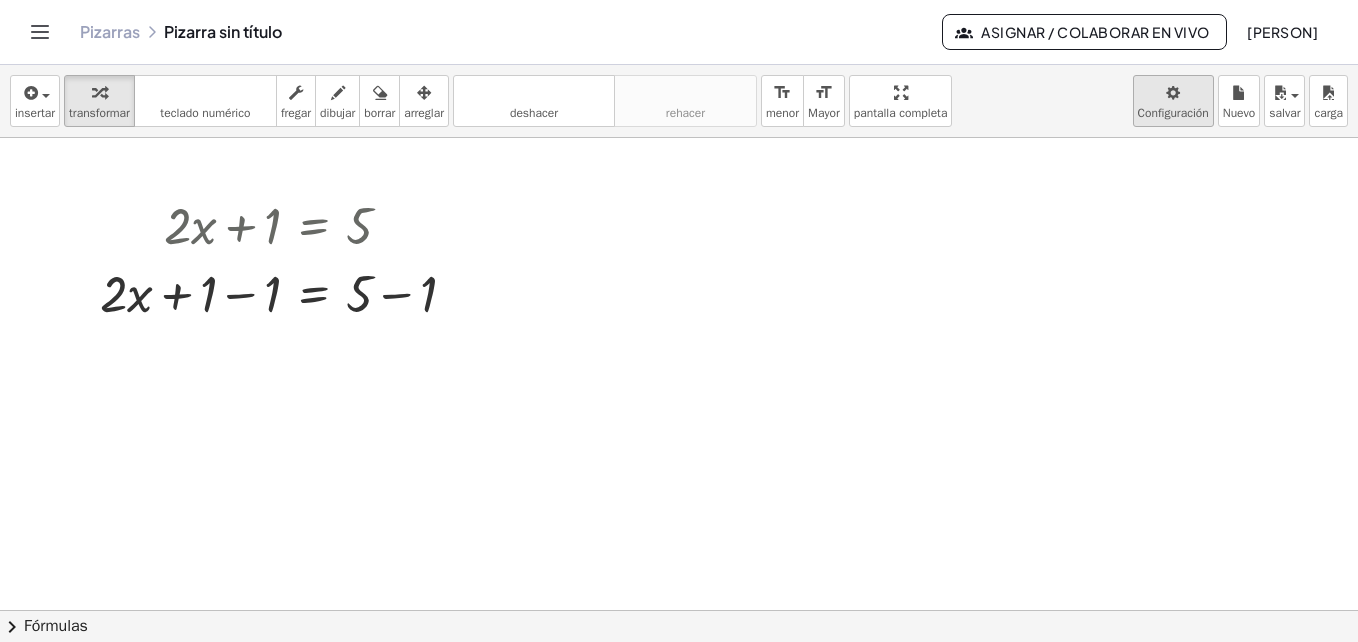 click on "Actividades matemáticas comprensibles Comenzar Banco de actividades Trabajo asignado Clases Pizarras ¡Hazte Premium! Referencia Cuenta v1.28.2 | Política de privacidad © Año 2025 | Graspable, Inc. Pizarras Pizarra sin título Asignar / Colaborar en vivo  Crisóstomo Tarqui   insertar select one: Math Expression Function Text Youtube Video Graphing Geometry Geometry 3D transformar teclado teclado numérico fregar dibujar borrar arreglar deshacer deshacer rehacer rehacer format_size menor format_size Mayor pantalla completa carga   salvar Nuevo Configuración + · 2 · x + 1 = 5 + · 2 · x = 5 + 1 − 1 + − 1 × chevron_right  Fórmulas
Drag one side of a formula onto a highlighted expression on the canvas to apply it.
Quadratic Formula
+ · a · x 2 + · b · x + c = 0
⇔
x = · ( − b ± 2 √ ( + b 2 − · 4 · a · c ) ) · 2 · a
+ x 2" at bounding box center (679, 321) 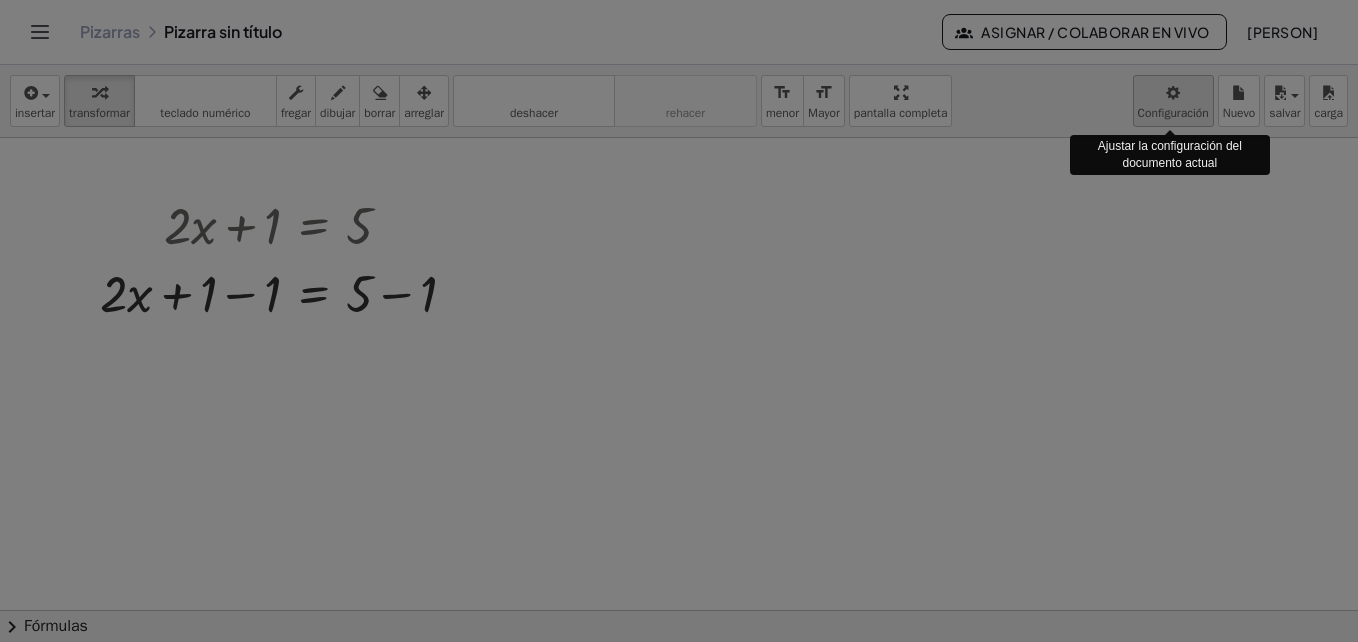 click on "Actividades matemáticas comprensibles Comenzar Banco de actividades Trabajo asignado Clases Pizarras ¡Hazte Premium! Referencia Cuenta v1.28.2 | Política de privacidad © Año 2025 | Graspable, Inc. Pizarras Pizarra sin título Asignar / Colaborar en vivo  Crisóstomo Tarqui   insertar select one: Math Expression Function Text Youtube Video Graphing Geometry Geometry 3D transformar teclado teclado numérico fregar dibujar borrar arreglar deshacer deshacer rehacer rehacer format_size menor format_size Mayor pantalla completa carga   salvar Nuevo Configuración Ajustar la configuración del documento actual + · 2 · x + 1 = 5 + · 2 · x = 5 + 1 − 1 + − 1 × chevron_right  Fórmulas
Drag one side of a formula onto a highlighted expression on the canvas to apply it.
Quadratic Formula
+ · a · x 2 + · b · x + c = 0
⇔
x = · ( − b ± 2 √ ( + b 2 4" at bounding box center [679, 321] 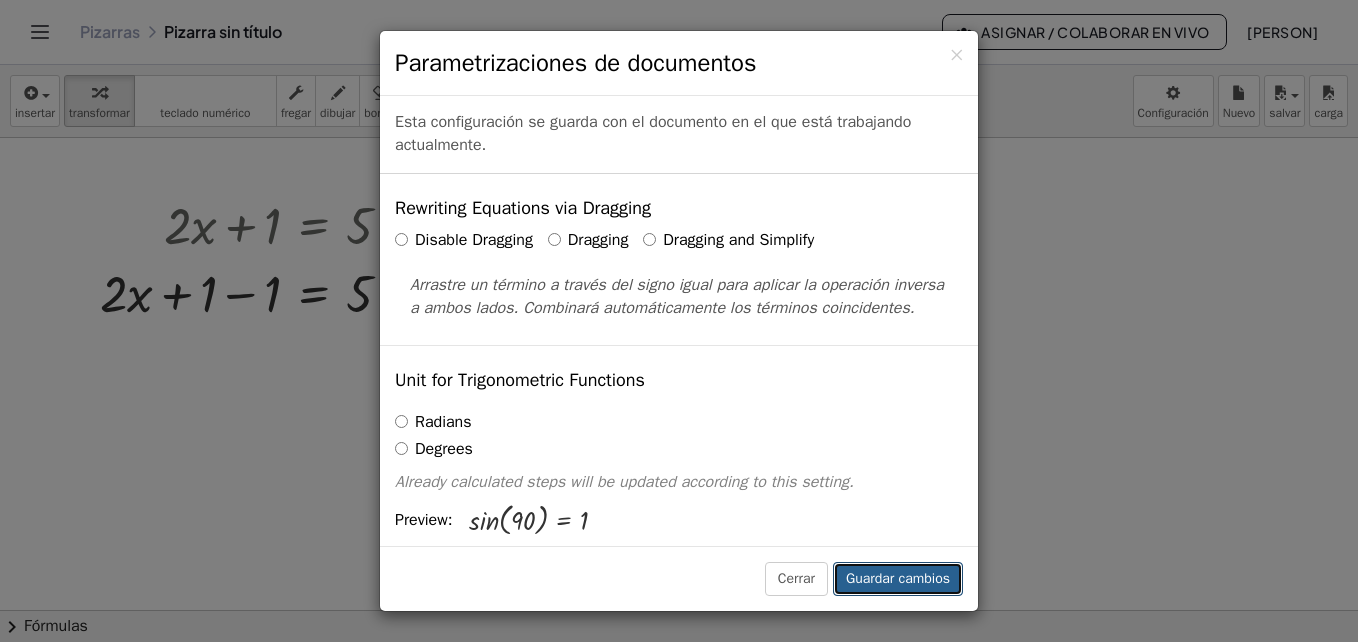 click on "Guardar cambios" at bounding box center [898, 579] 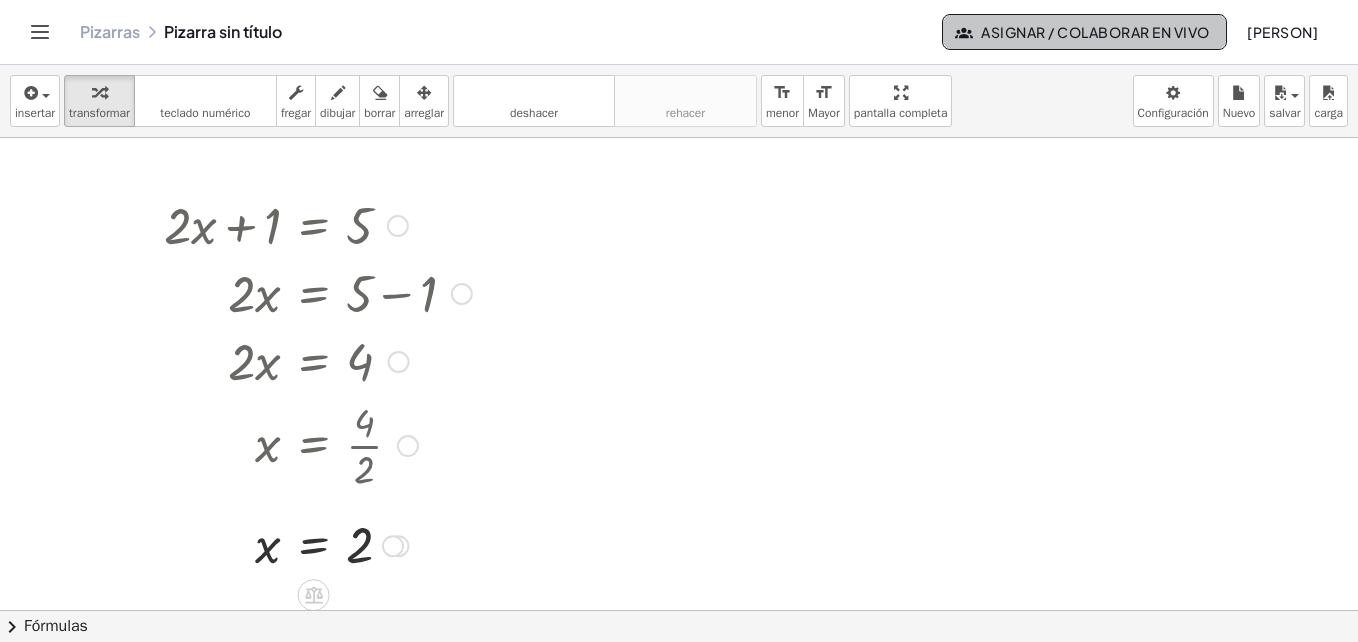 click on "Asignar / Colaborar en vivo" 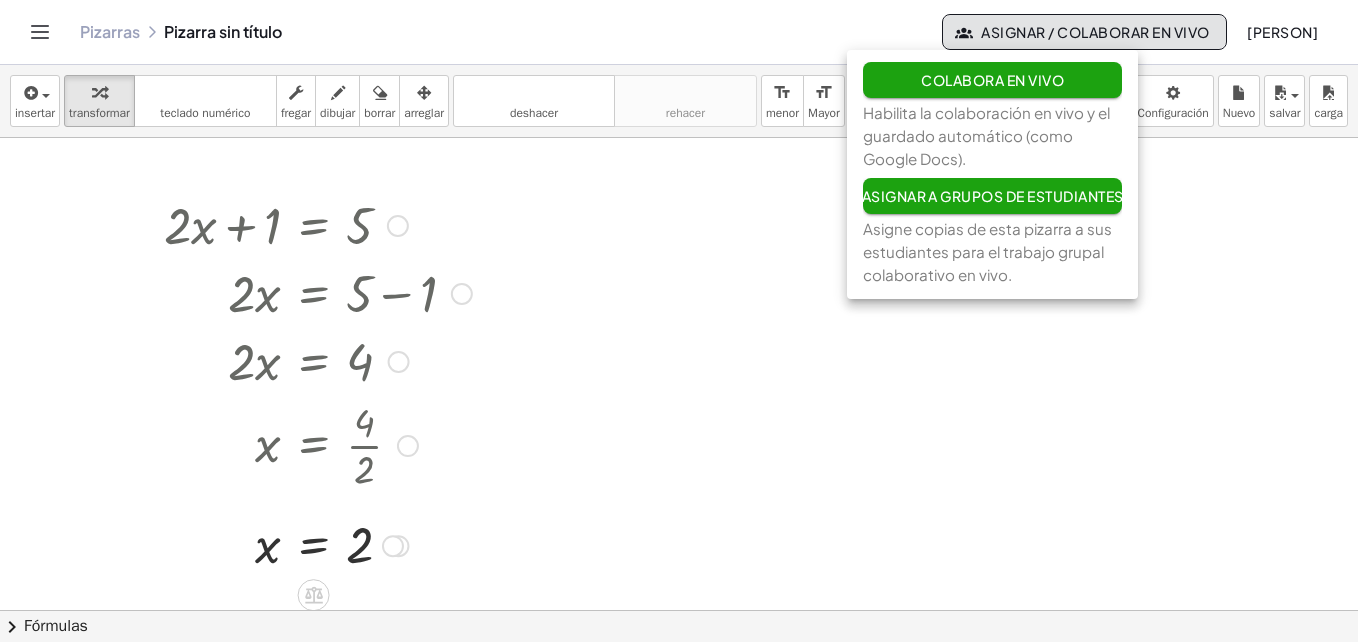 click at bounding box center (679, 673) 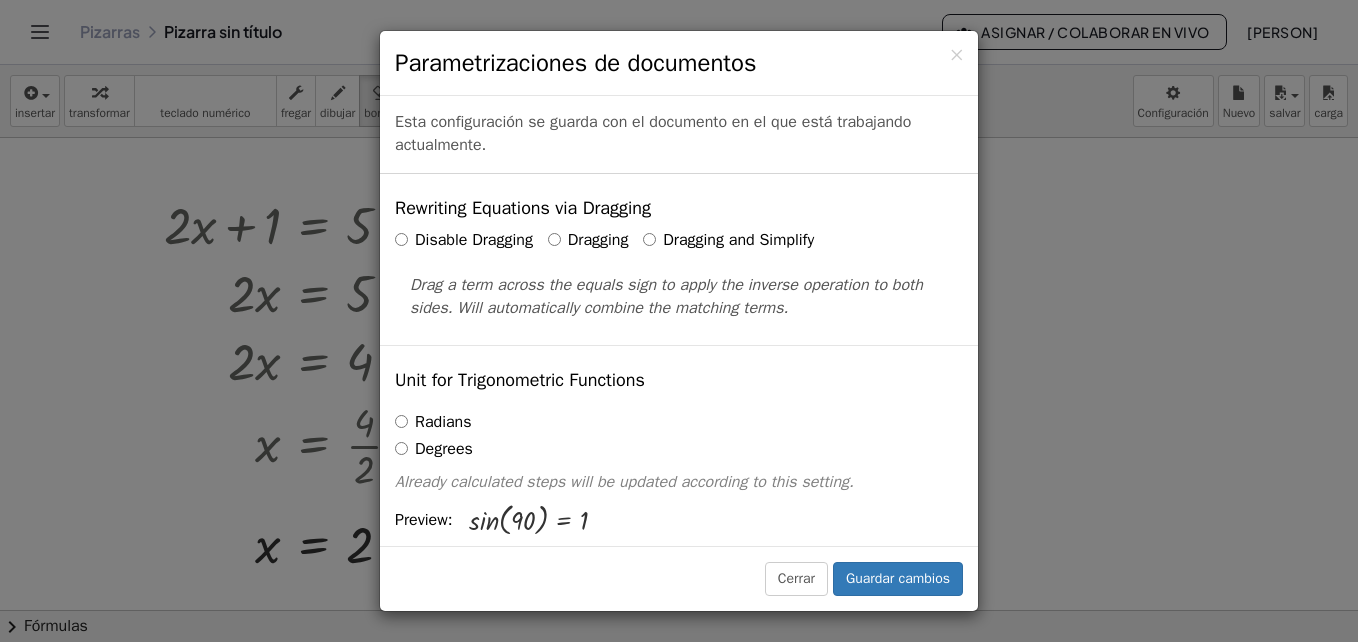 click on "× Parametrizaciones de documentos Esta configuración se guarda con el documento en el que está trabajando actualmente.
Rewriting Equations via Dragging
Disable Dragging
Dragging
Dragging and Simplify
Drag a term across the equals sign to apply the inverse operation to both sides. Will automatically combine the matching terms.
Unit for Trigonometric Functions
Radians
Degrees
Already calculated steps will be updated according to this setting.
Preview:
sin ( , 90 ) = 1
Show Edit/Balance Buttons
Show Edit/Balance Buttons
Show or hide the edit or balance button beneath each derivation.
Substitute with parenthesis
+" at bounding box center (679, 321) 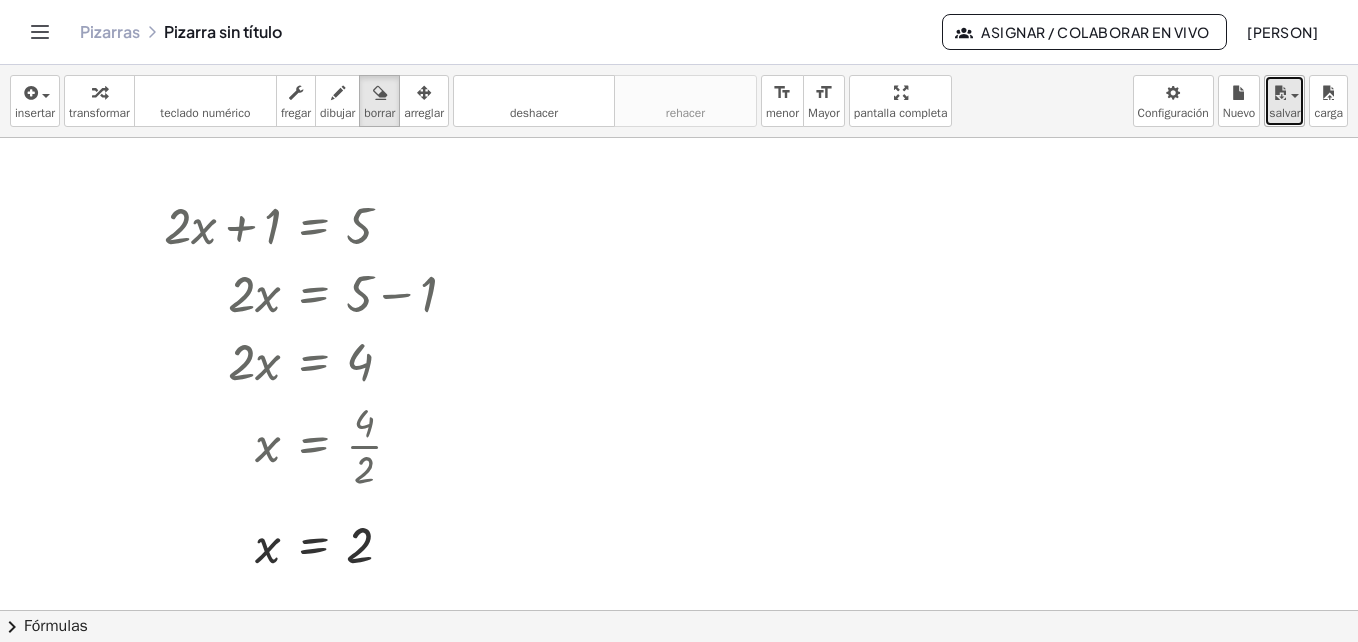 click at bounding box center (1279, 93) 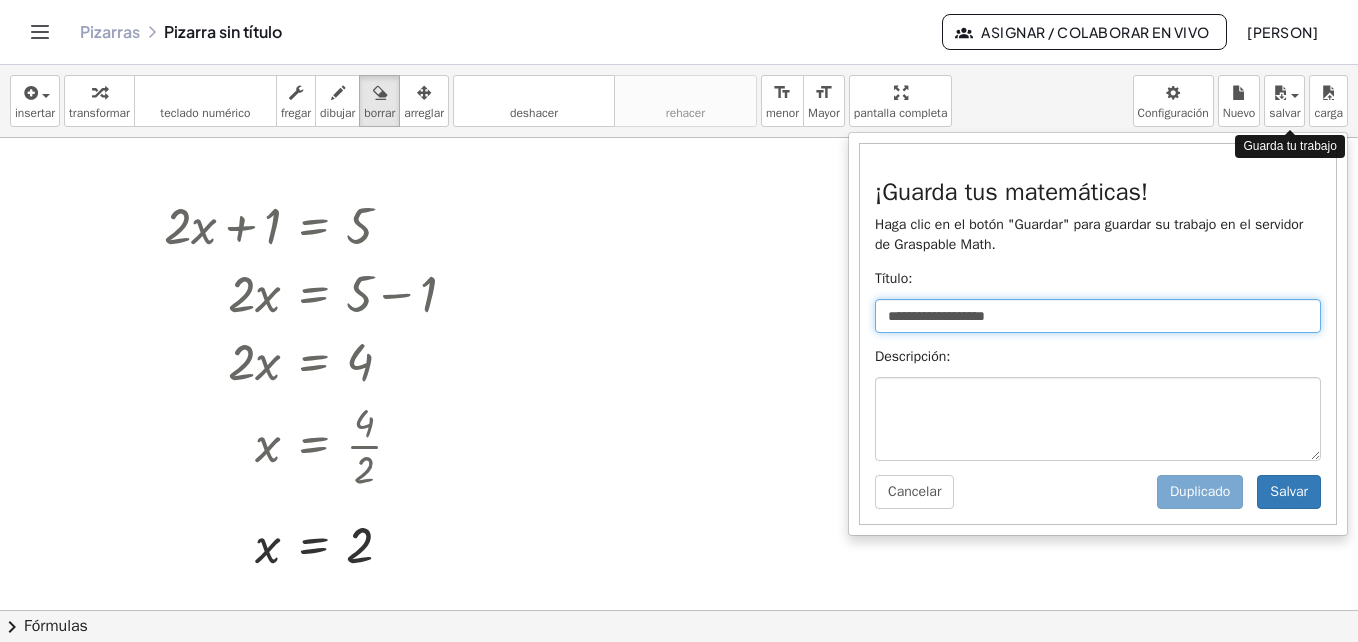 click on "**********" at bounding box center (1098, 316) 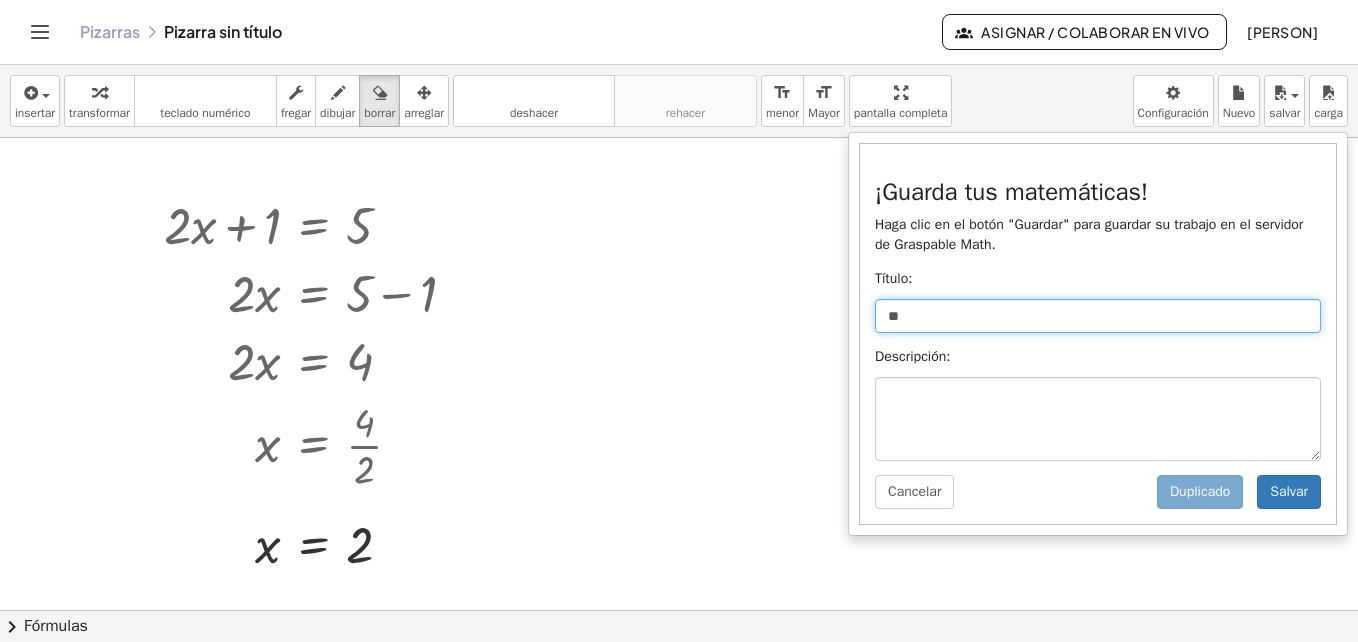 type on "*" 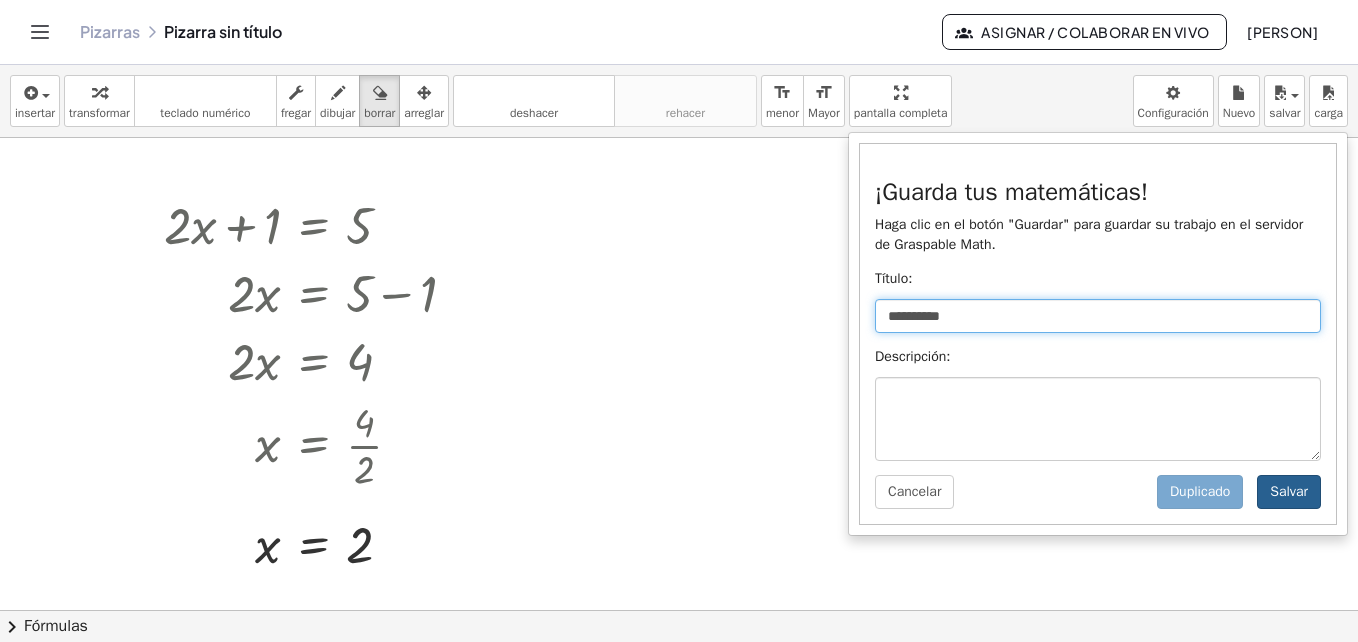 type on "**********" 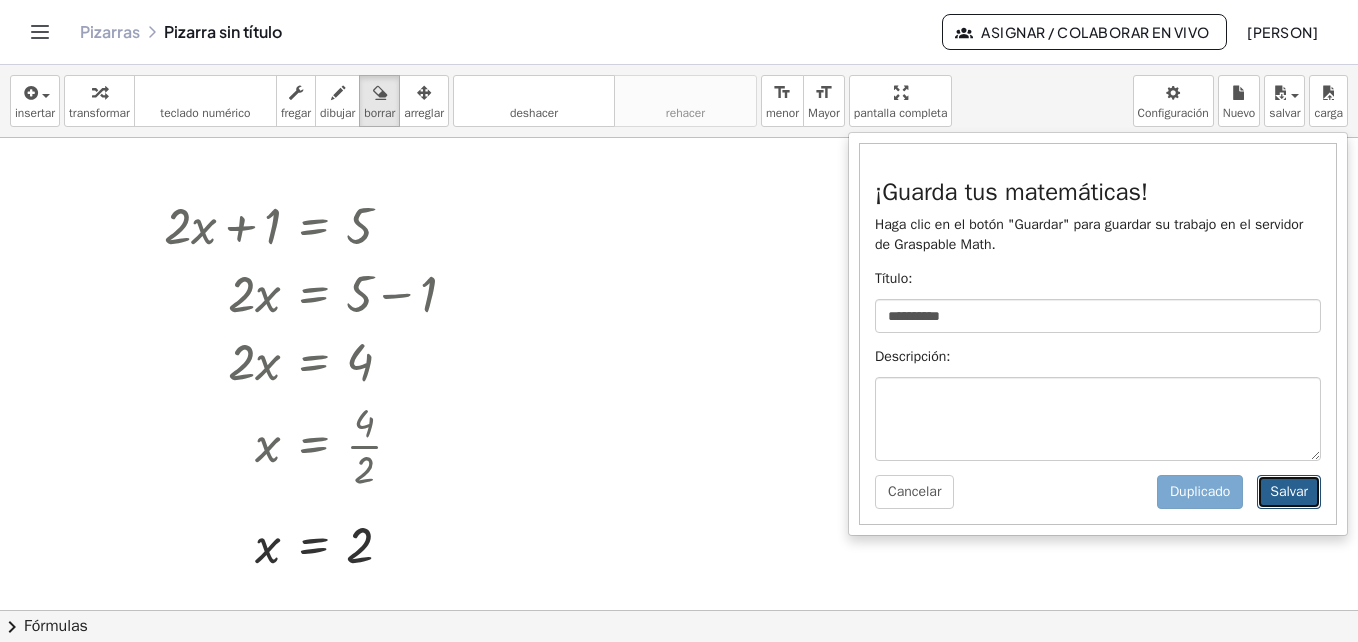 click on "Salvar" at bounding box center (1289, 492) 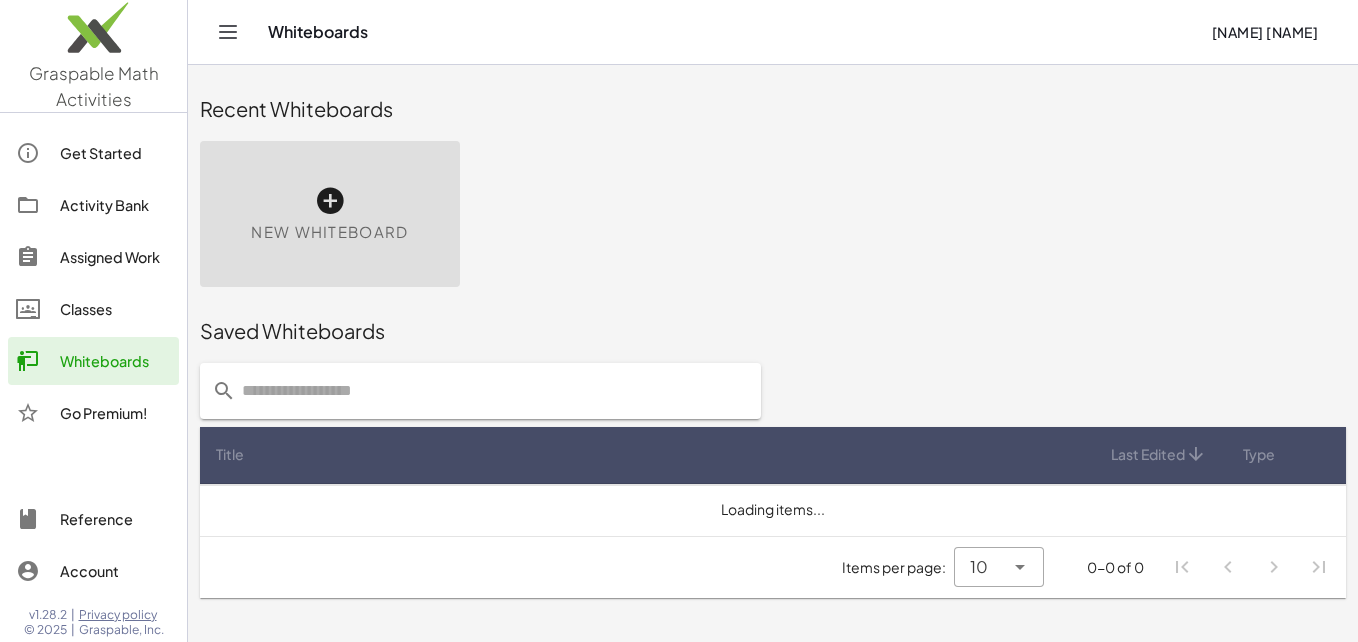 scroll, scrollTop: 0, scrollLeft: 0, axis: both 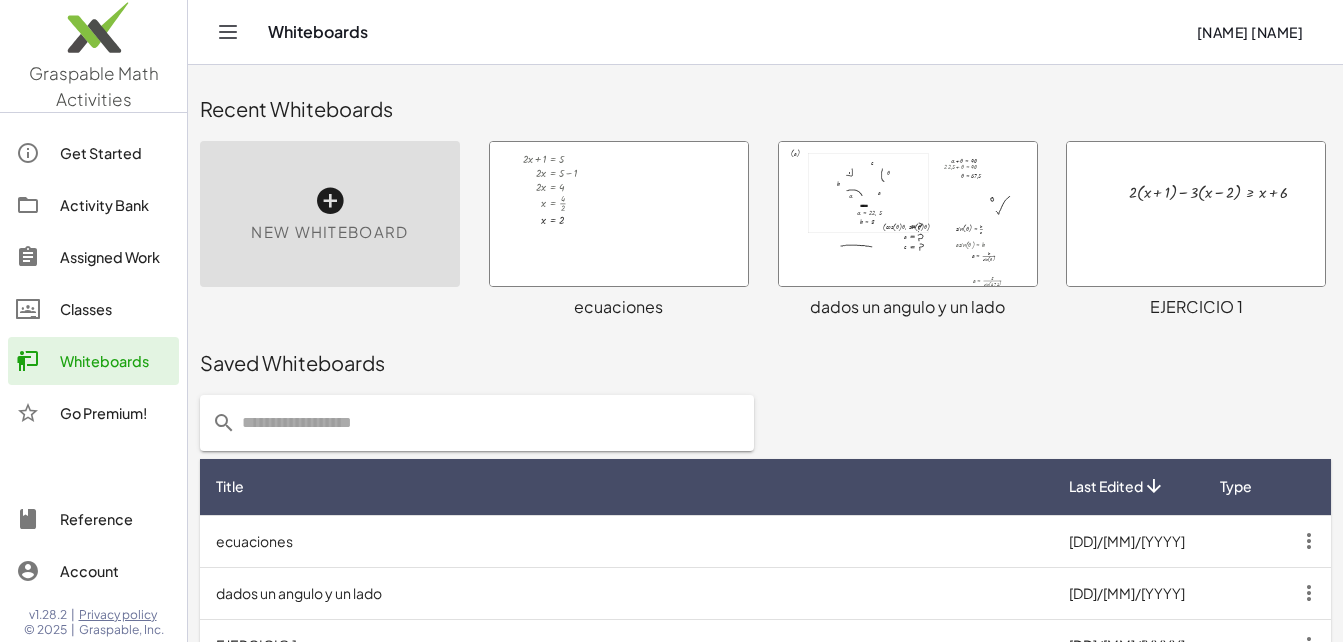 click at bounding box center (619, 214) 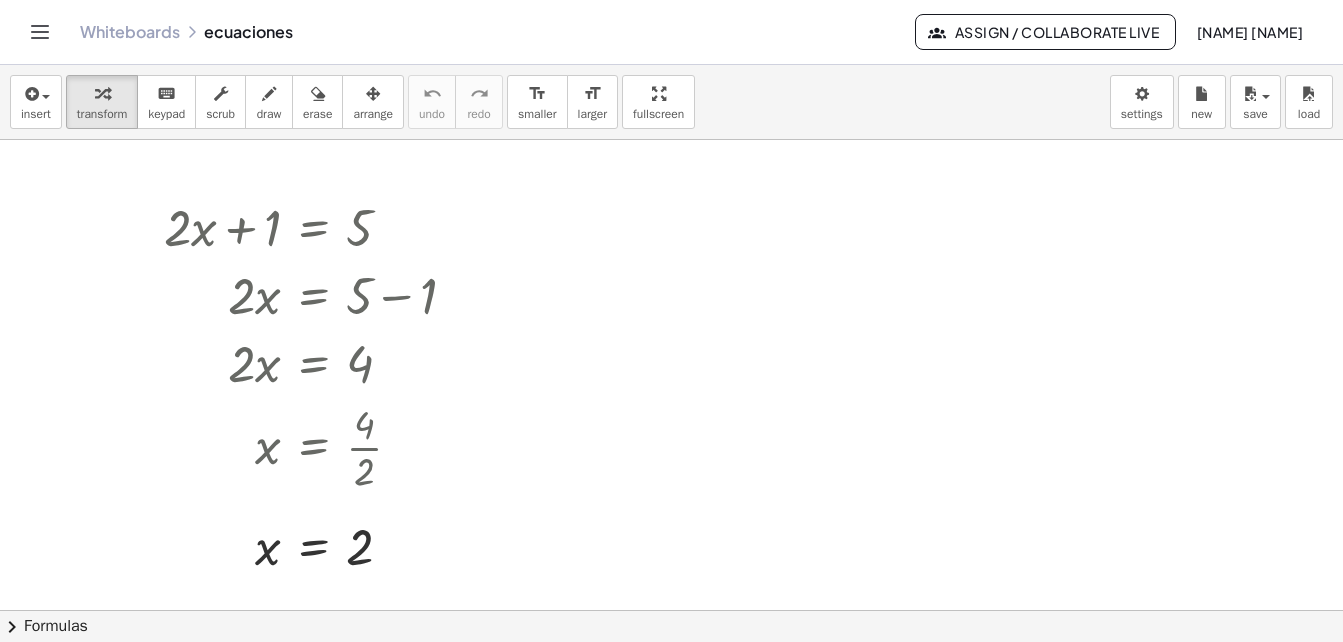 click at bounding box center [671, 610] 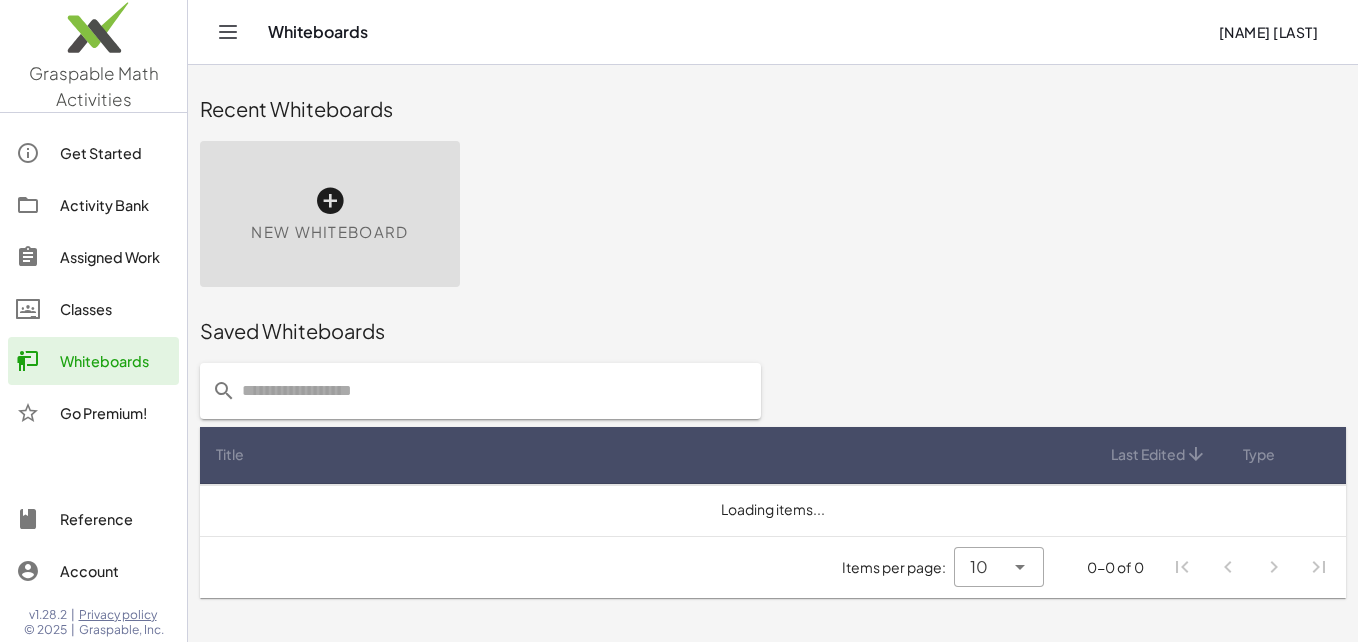 scroll, scrollTop: 0, scrollLeft: 0, axis: both 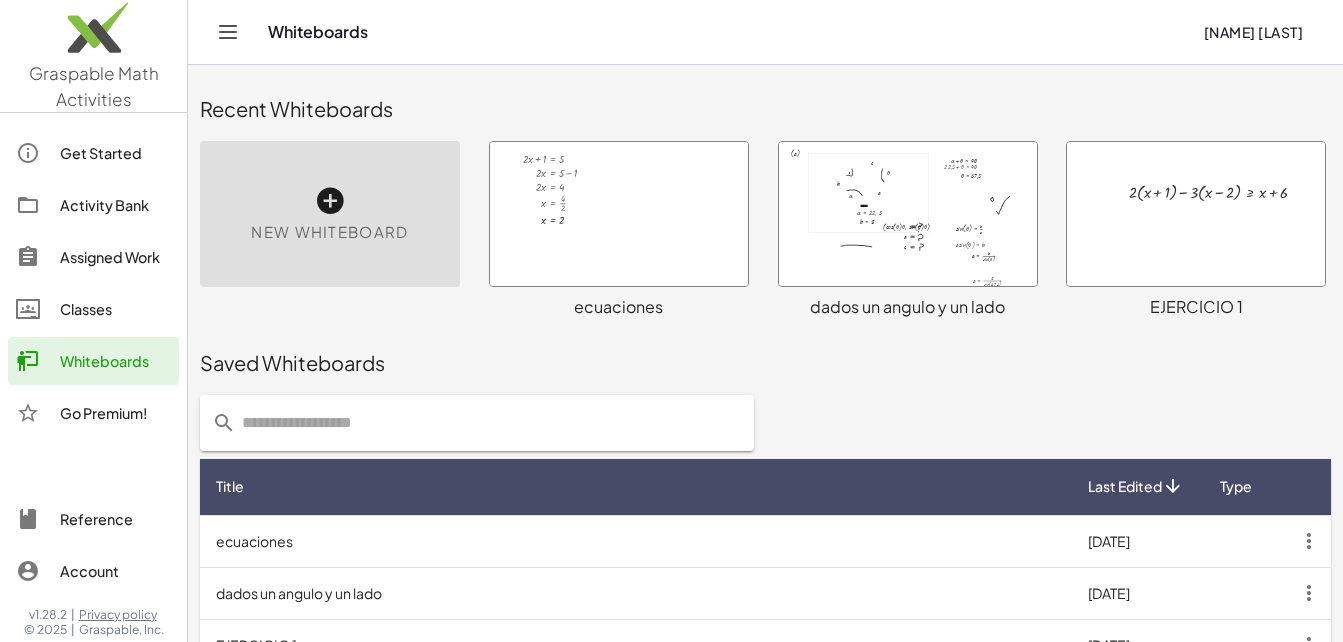 click on "dados un angulo y un lado" at bounding box center (908, 307) 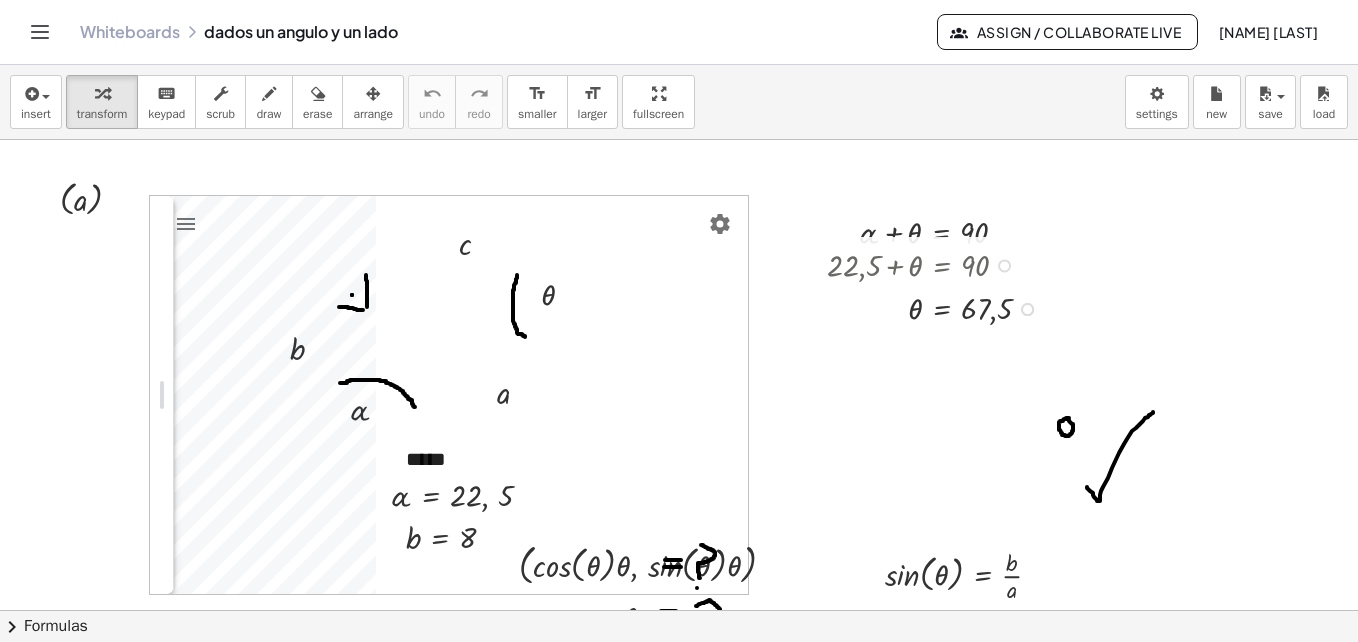 scroll, scrollTop: 155, scrollLeft: 0, axis: vertical 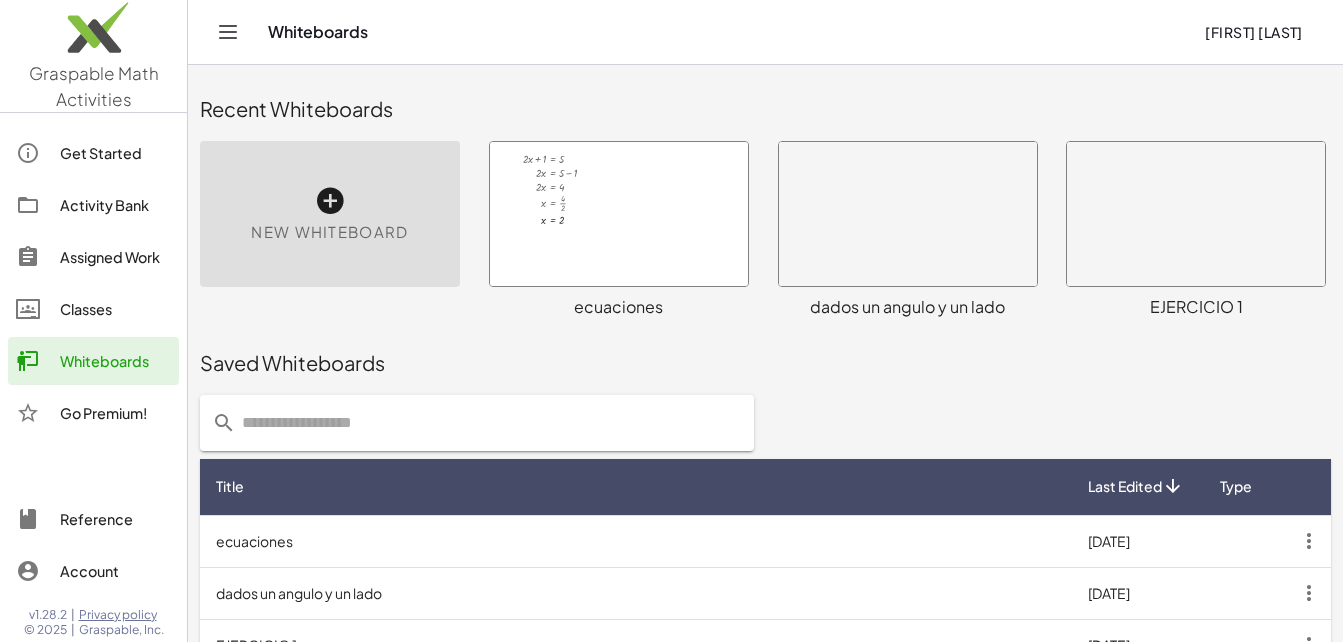 click at bounding box center (619, 214) 